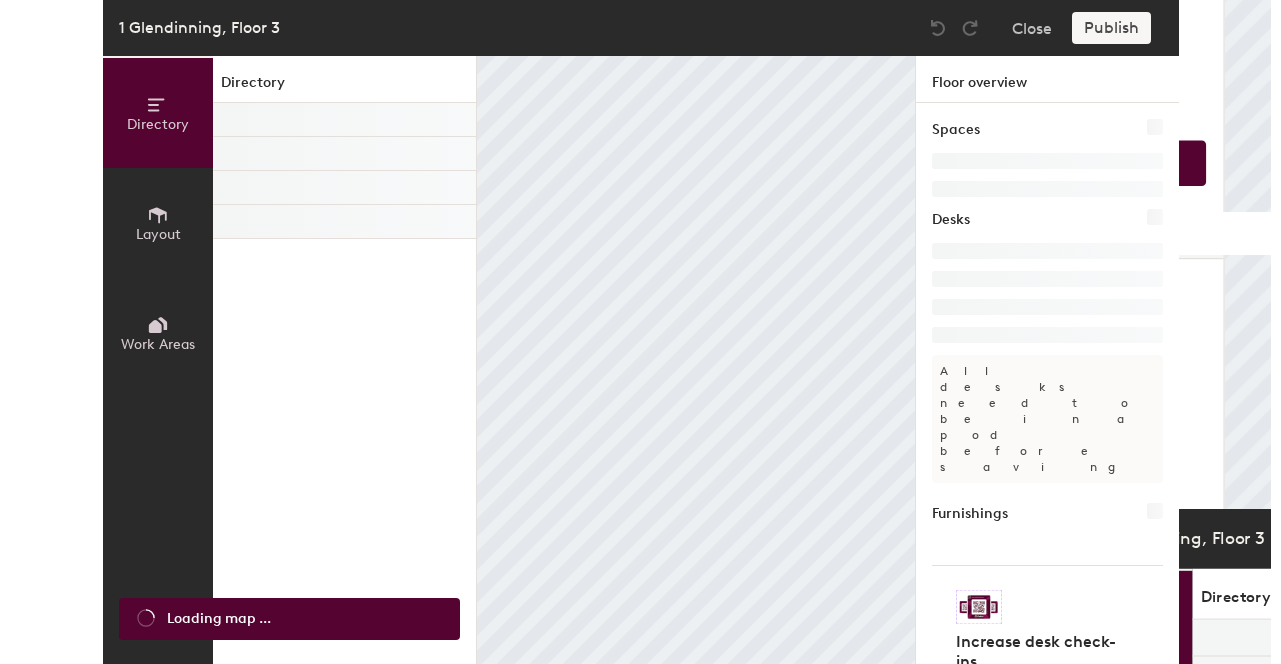 scroll, scrollTop: 0, scrollLeft: 0, axis: both 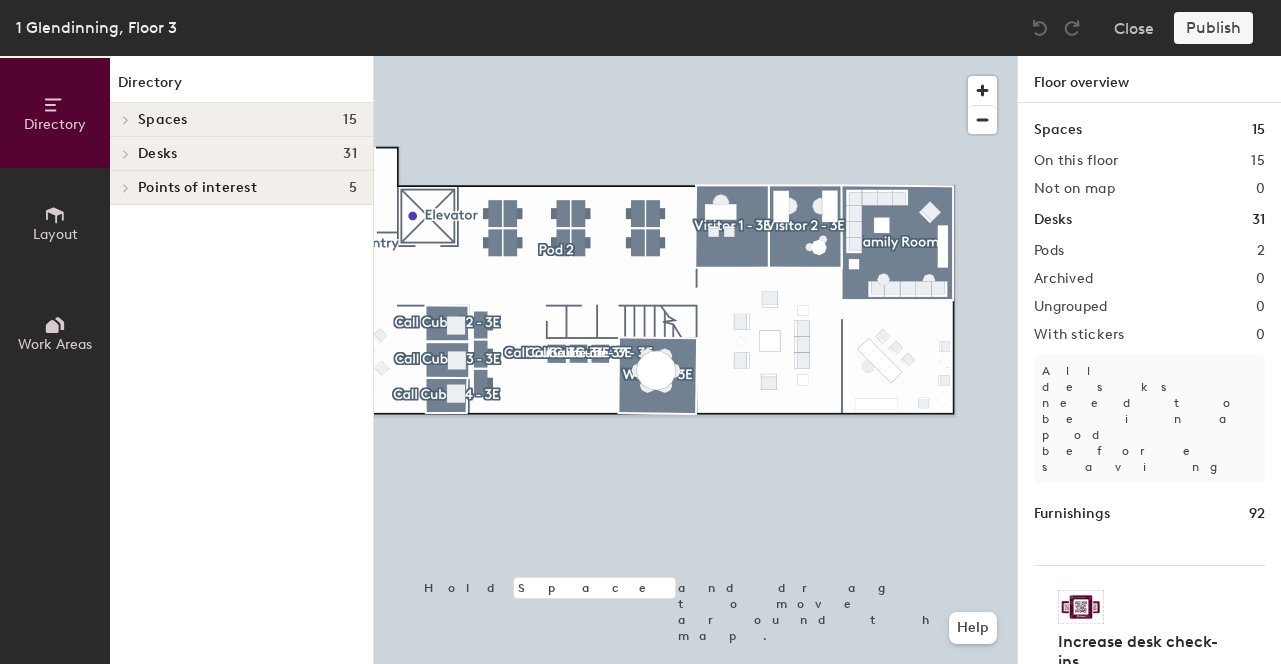click on "Layout" at bounding box center [55, 234] 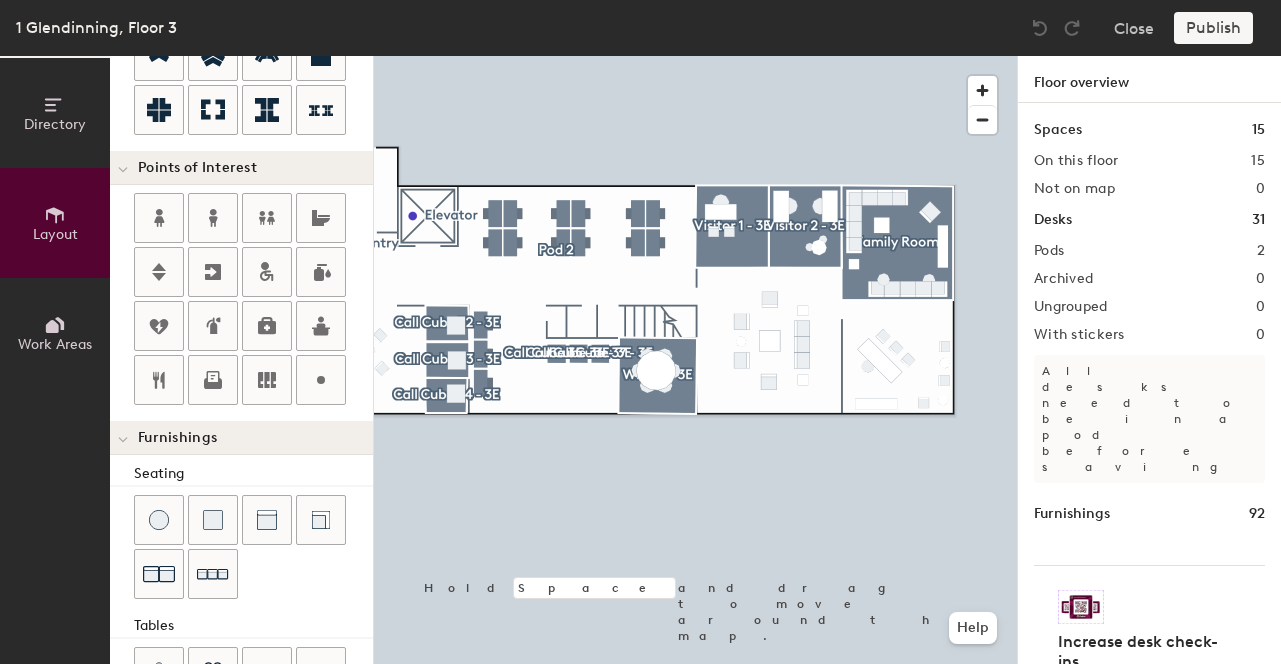 scroll, scrollTop: 342, scrollLeft: 0, axis: vertical 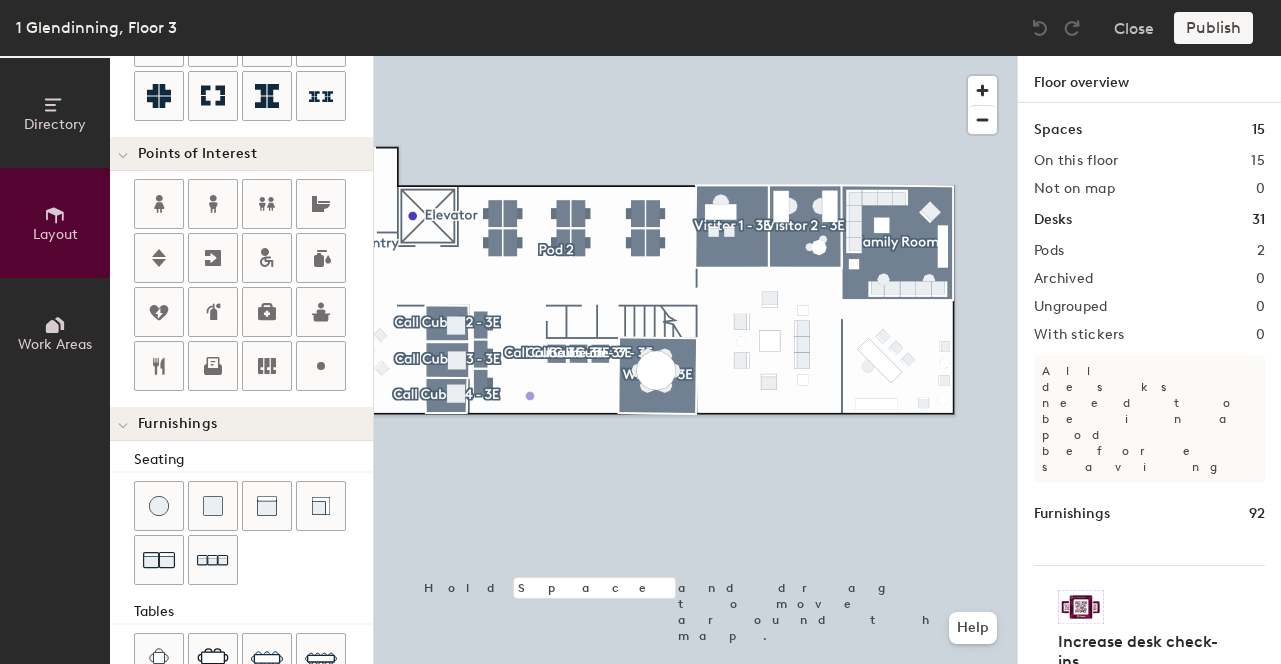 click on "Directory Layout Work Areas Layout   Add space Resize Desks Points of Interest Furnishings Seating Tables Booths Hold Space and drag to move around the map. Help Floor overview Spaces 15 On this floor 15 Not on map 0 Desks 31 Pods 2 Archived 0 Ungrouped 0 With stickers 0 All desks need to be in a pod before saving Furnishings 92 Increase desk check-ins Companies that use desk stickers have up to 25% more check-ins. Get your stickers" at bounding box center [640, 360] 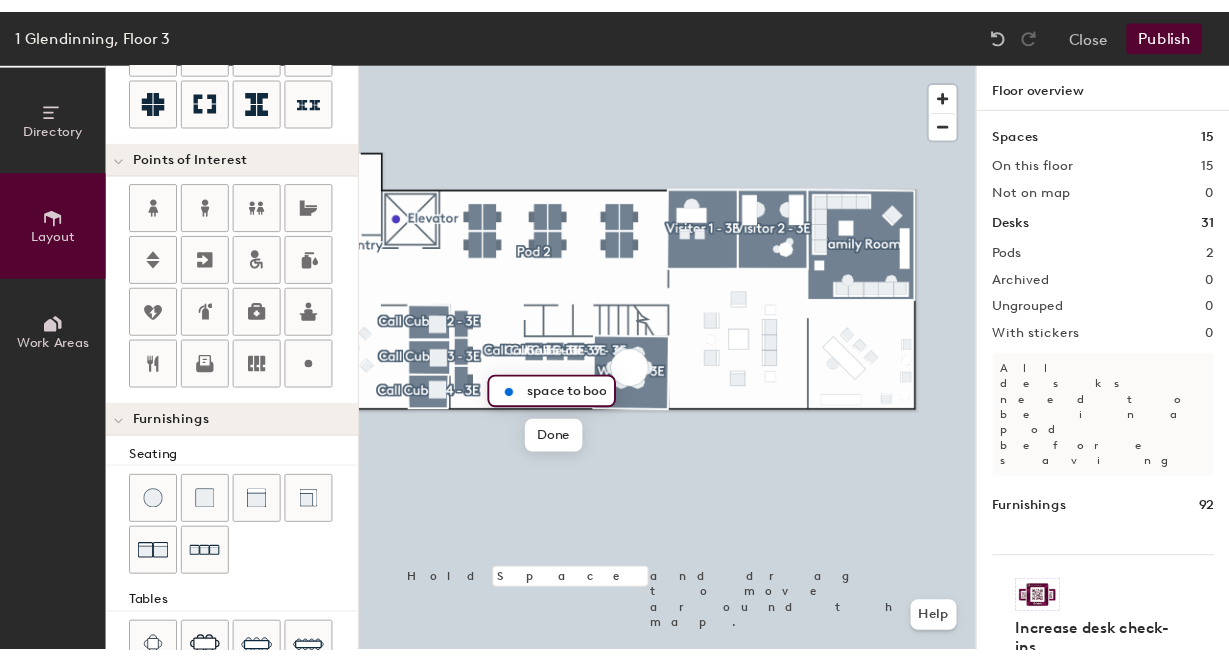 scroll, scrollTop: 0, scrollLeft: 0, axis: both 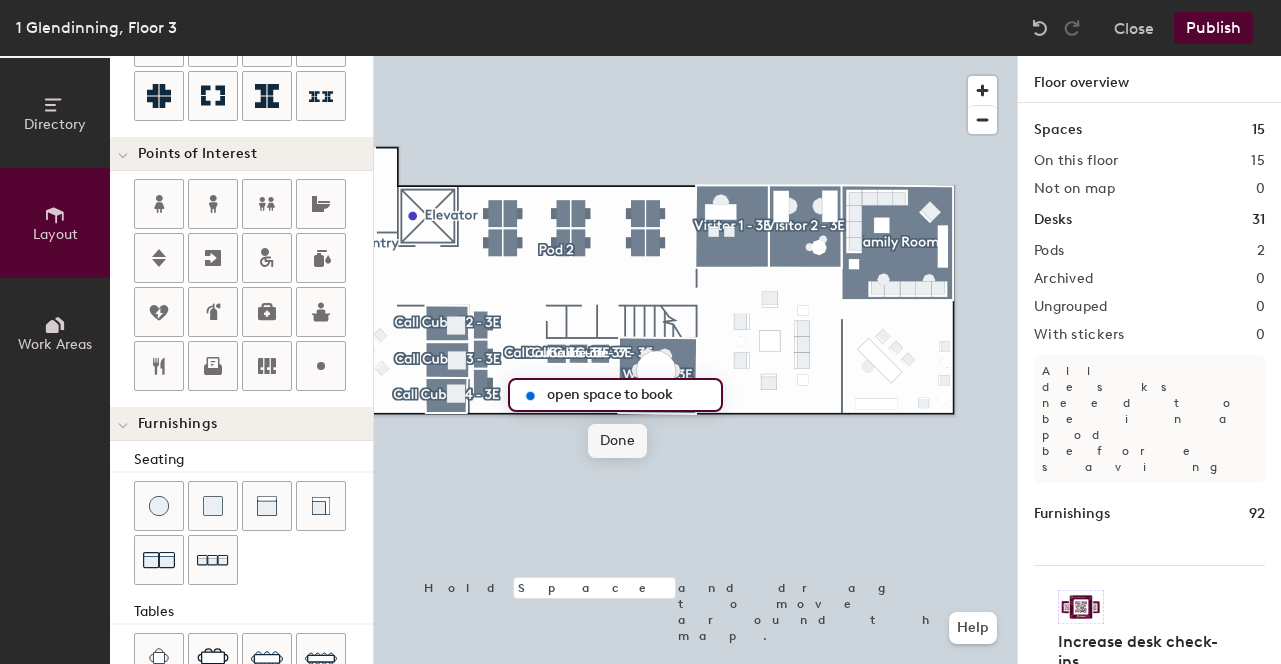 type on "open space to book" 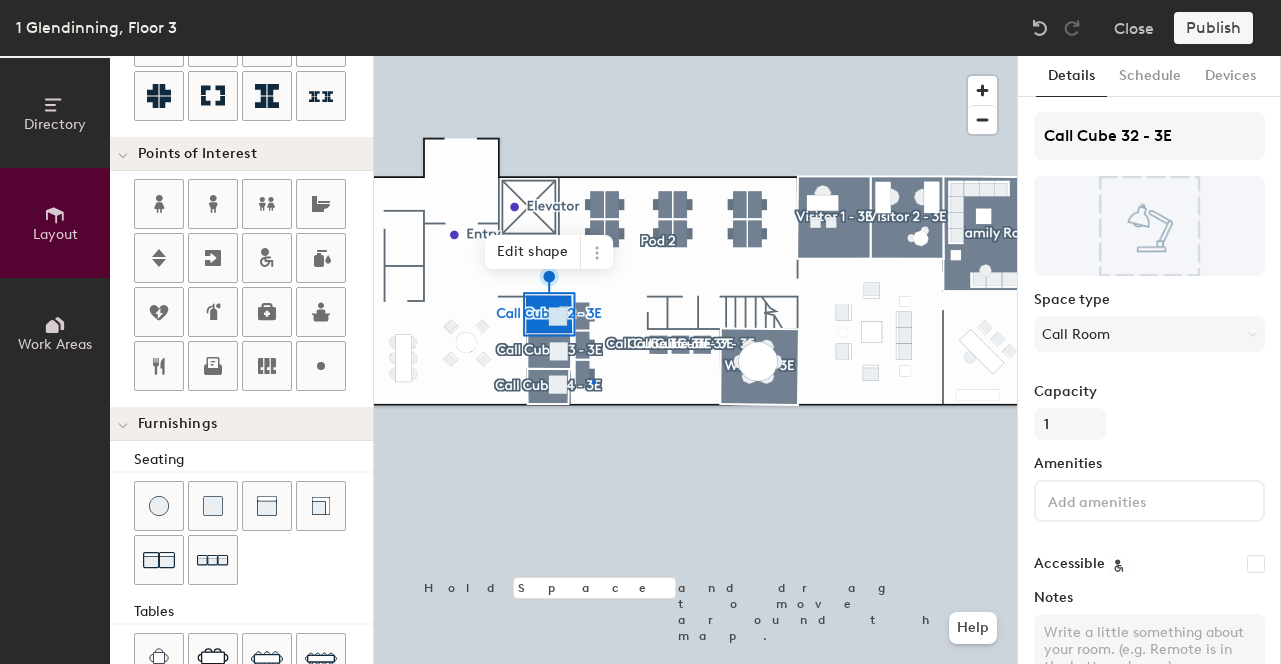 drag, startPoint x: 317, startPoint y: 364, endPoint x: 596, endPoint y: 456, distance: 293.77713 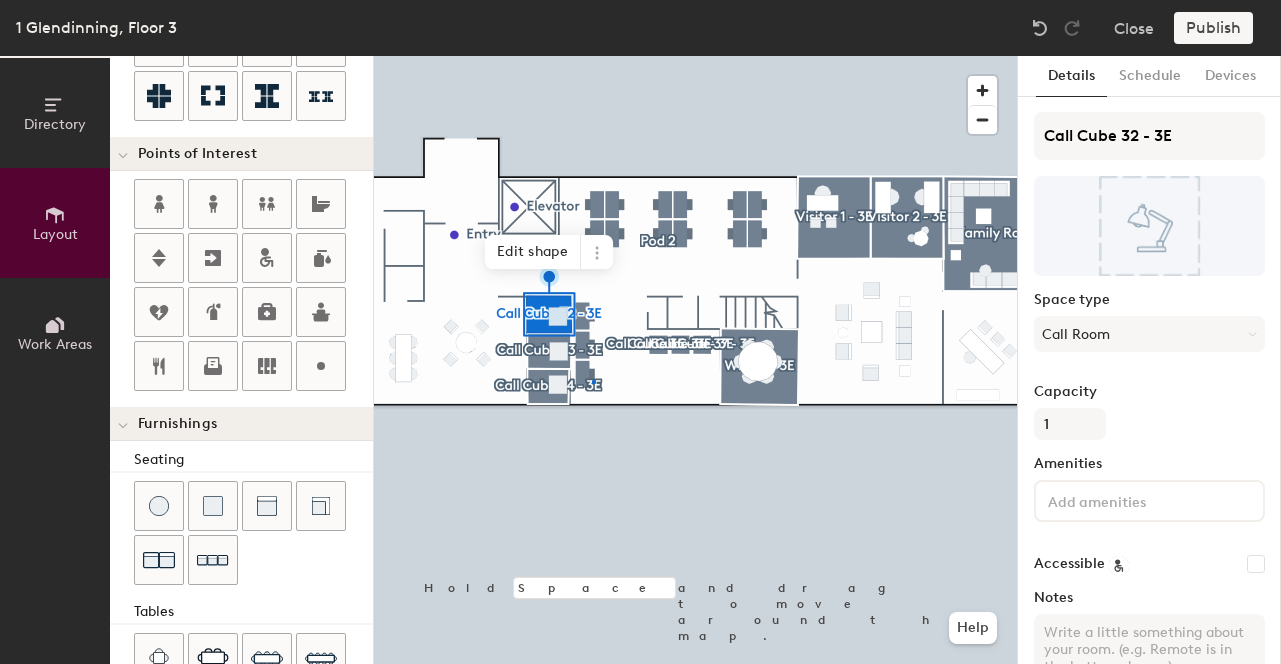 click at bounding box center (695, 56) 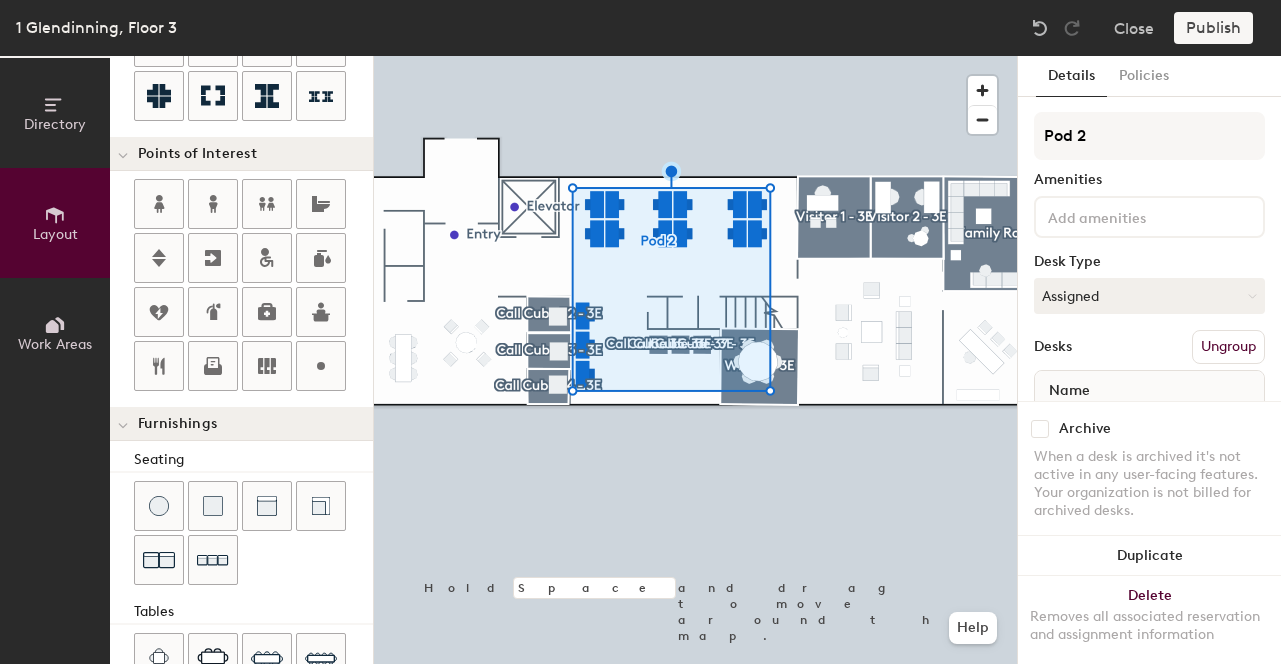 click at bounding box center [695, 56] 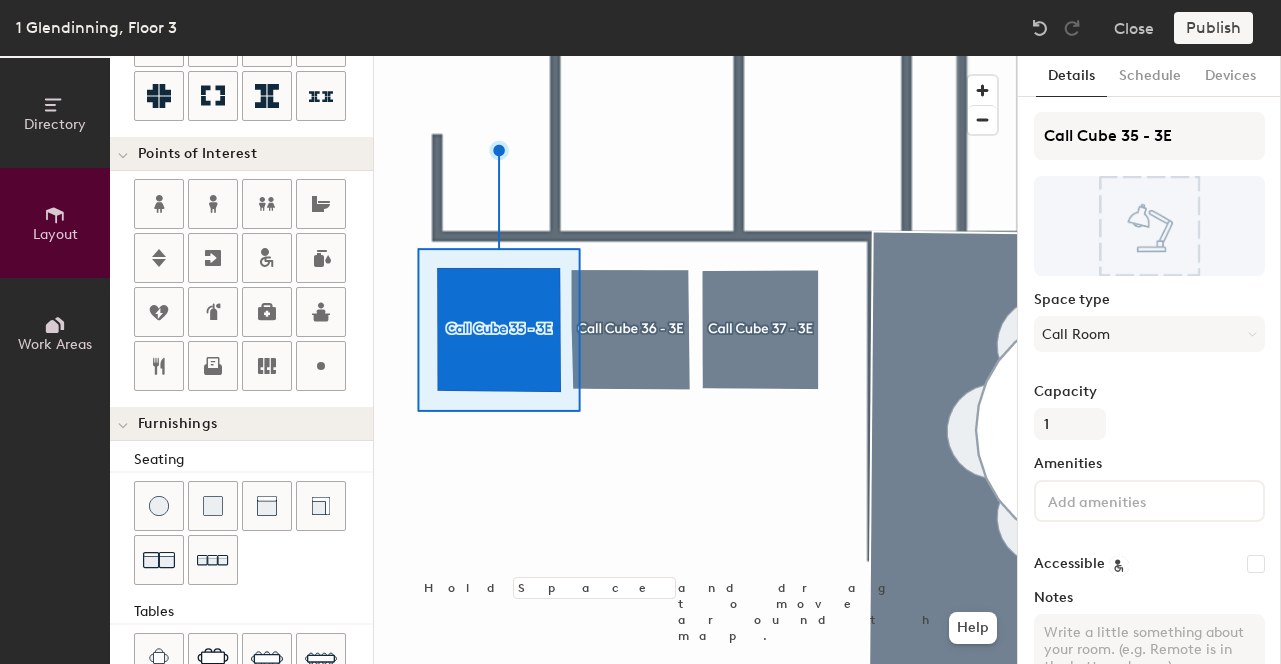 click at bounding box center (695, 56) 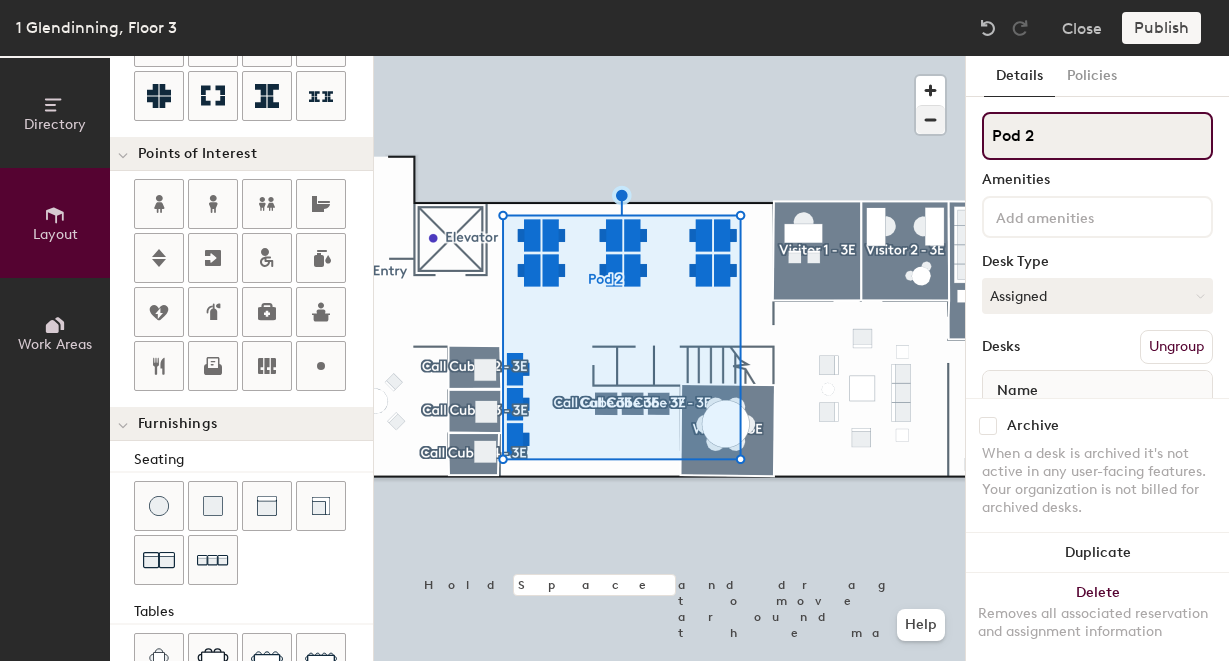 drag, startPoint x: 1040, startPoint y: 131, endPoint x: 943, endPoint y: 131, distance: 97 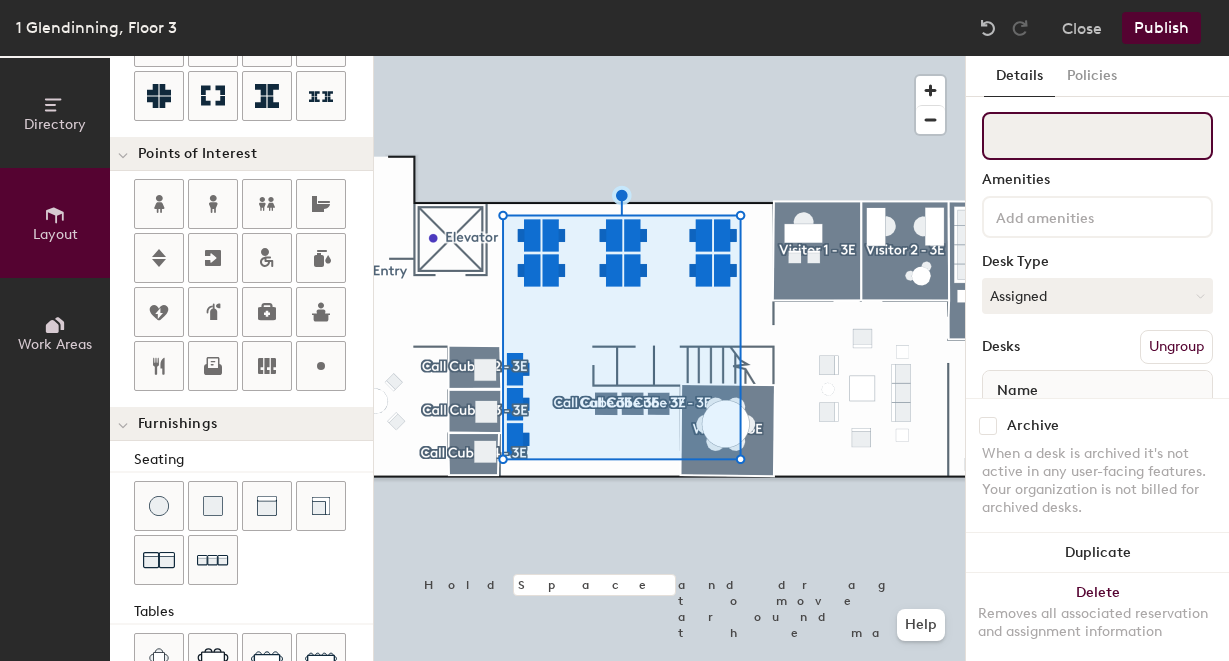 type 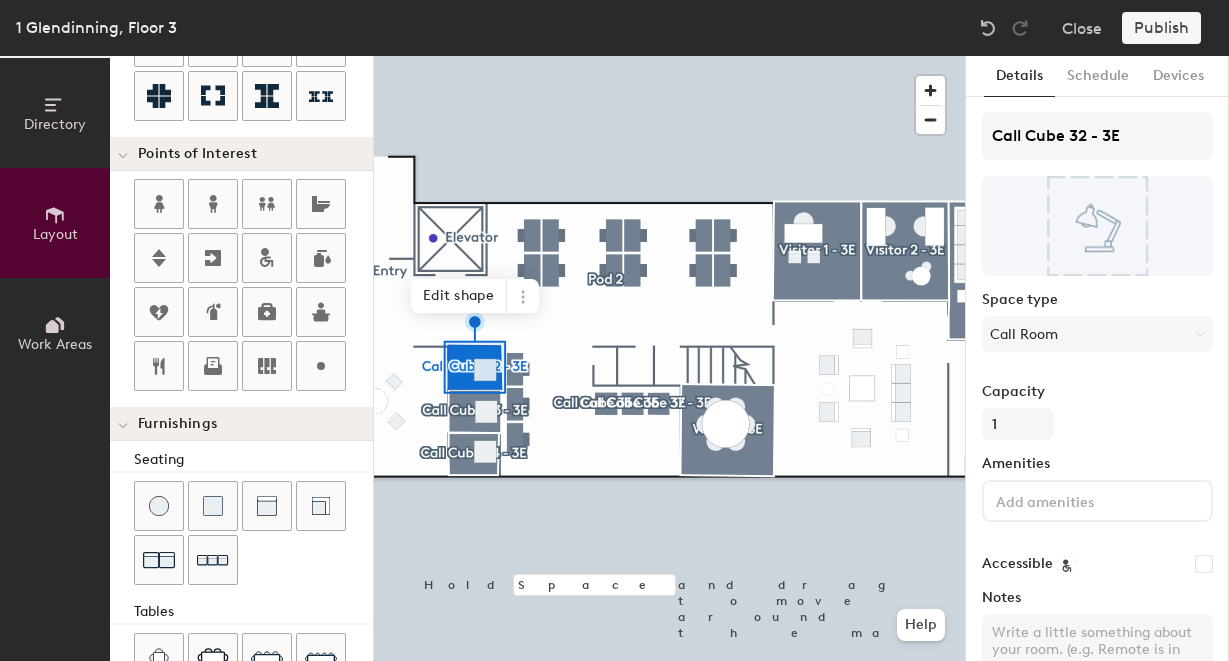 click at bounding box center [669, 56] 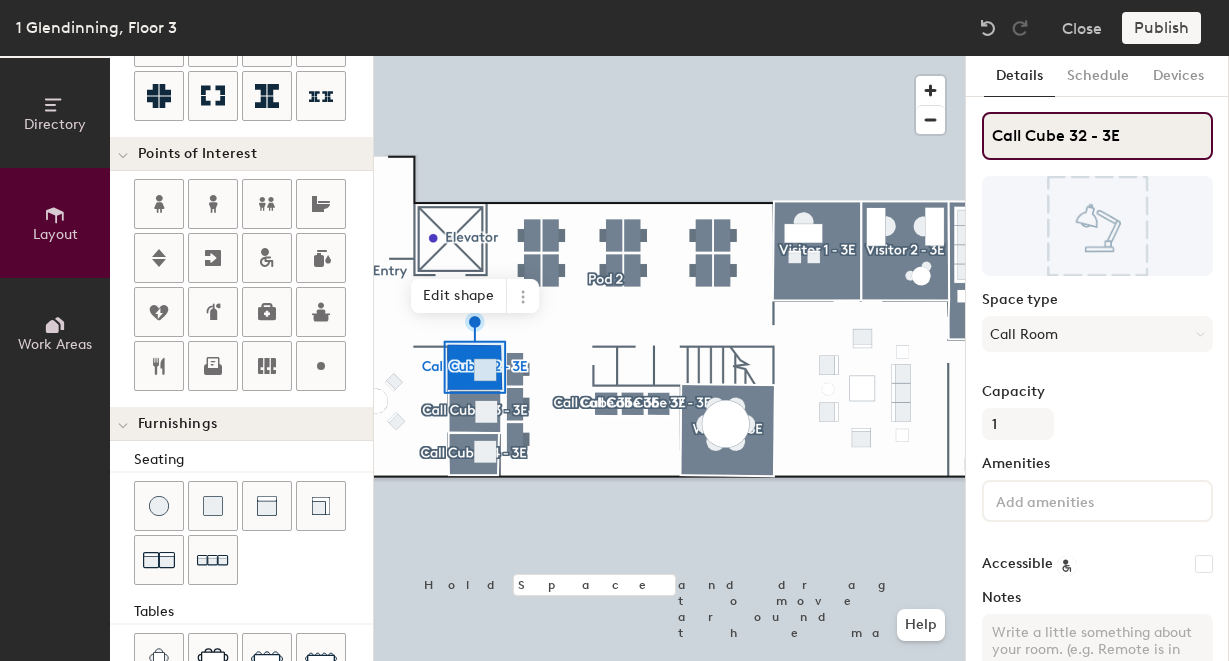 click on "Call Cube 32 - 3E" at bounding box center (1097, 136) 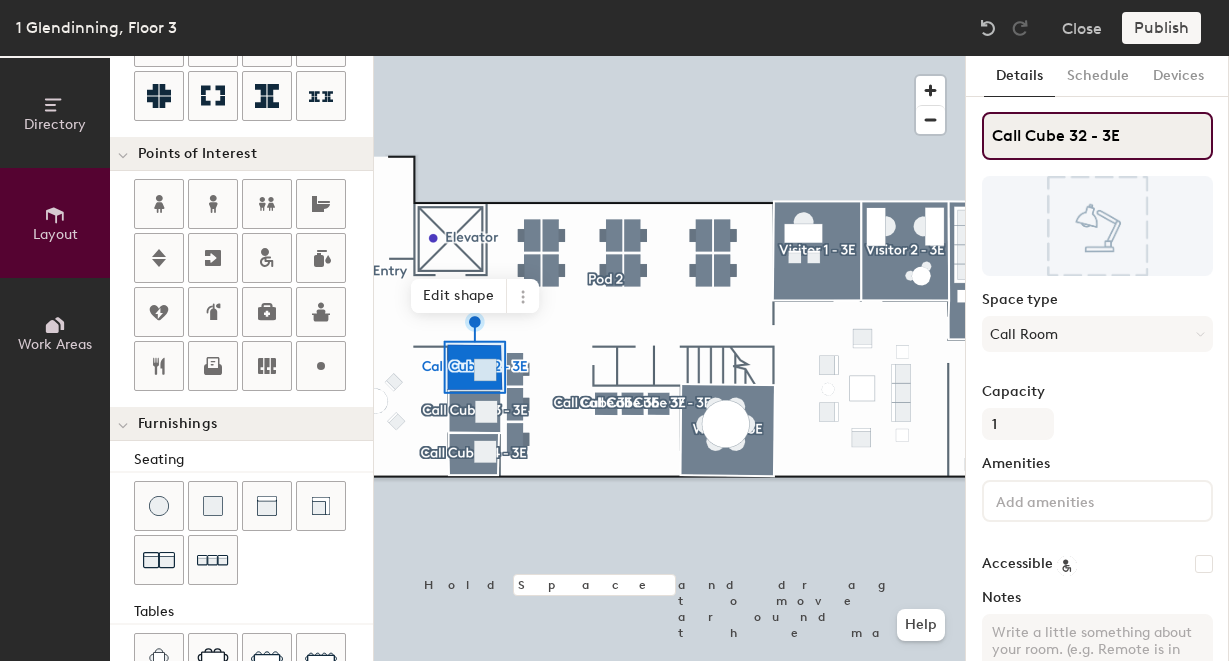 click on "Call Cube 32 - 3E" at bounding box center [1097, 136] 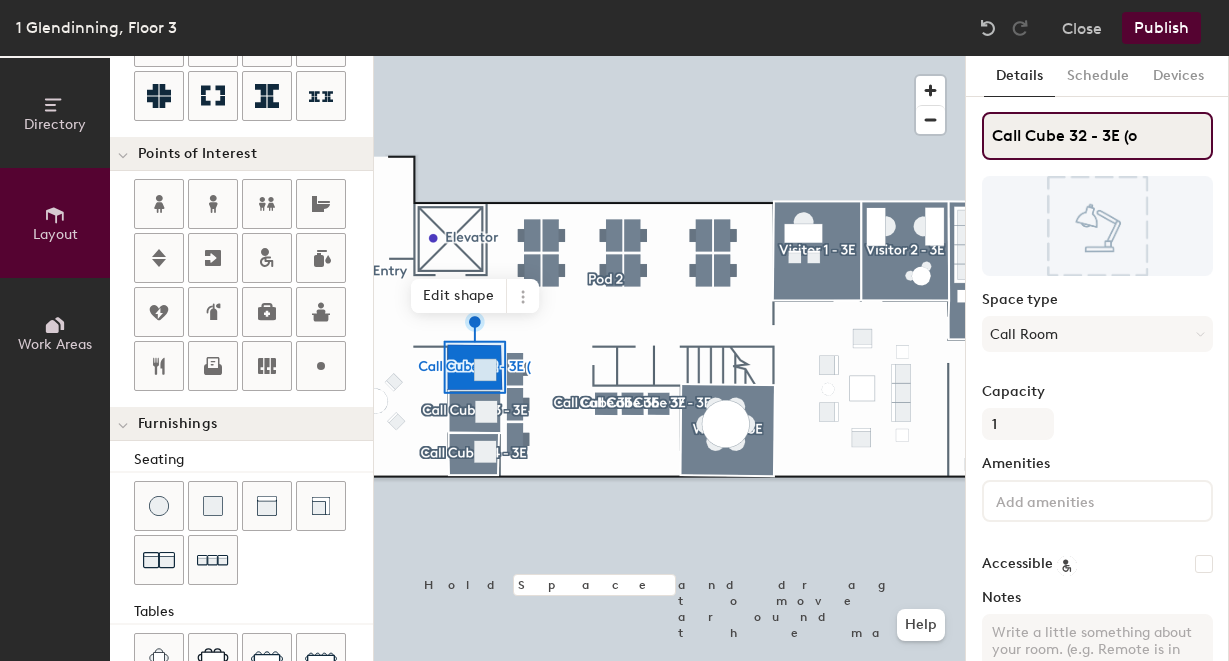 type on "Call Cube 32 - 3E (op" 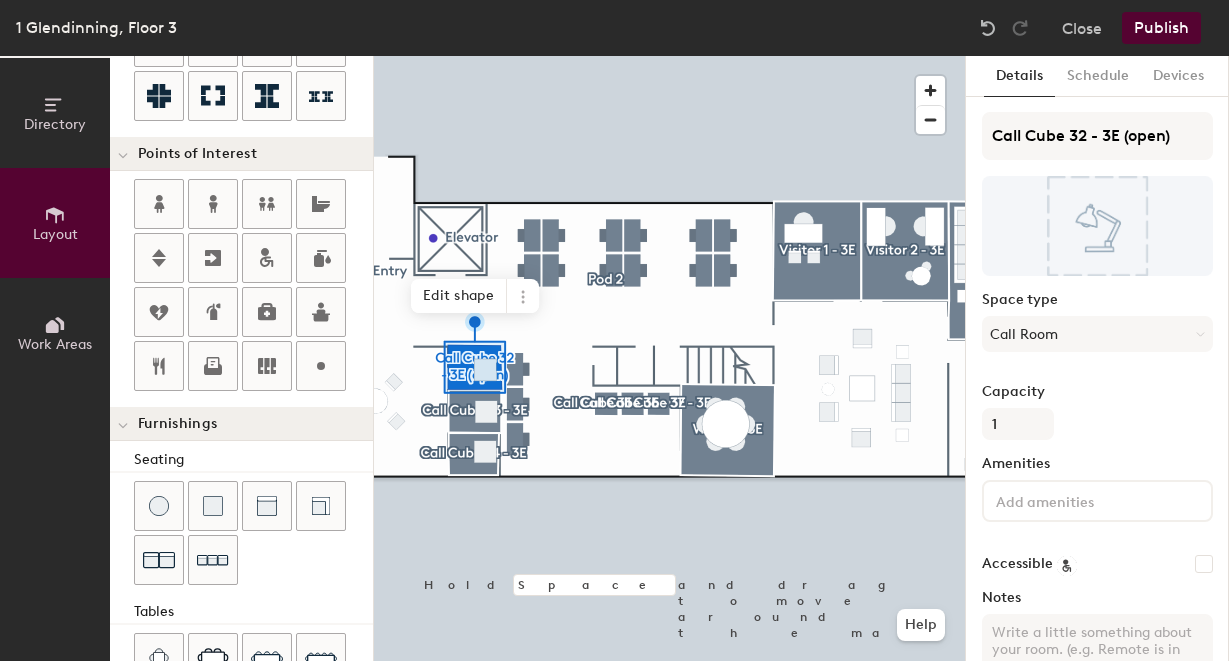 click on "Directory Layout Work Areas Layout   Add space Resize Desks Points of Interest Furnishings Seating Tables Booths Hold Space and drag to move around the map. Help Edit shape Scheduling policies Booking Window Max reservation length Recurring events Restrict booking to working hours Prevent booking from kiosks Restrict booking to administrators Configure room display Background Upload photo General Auto contrast High visibility Hide the logo Custom logo Edit Display hours Dim outside of office hours Screen Brightness 0% 100% Privacy Mask meeting titles Hide meeting attendees Scheduling Meeting check-ins Start meetings early End meetings early Extend meetings Impromptu meetings Max Impromptu meeting length 90 minutes Abandoned meeting protection Admin access Restrict display management Details Schedule Devices Call Cube 32 - 3E (open) Space type Call Room Capacity 1 Amenities Accessible Notes Advanced setup" at bounding box center (614, 358) 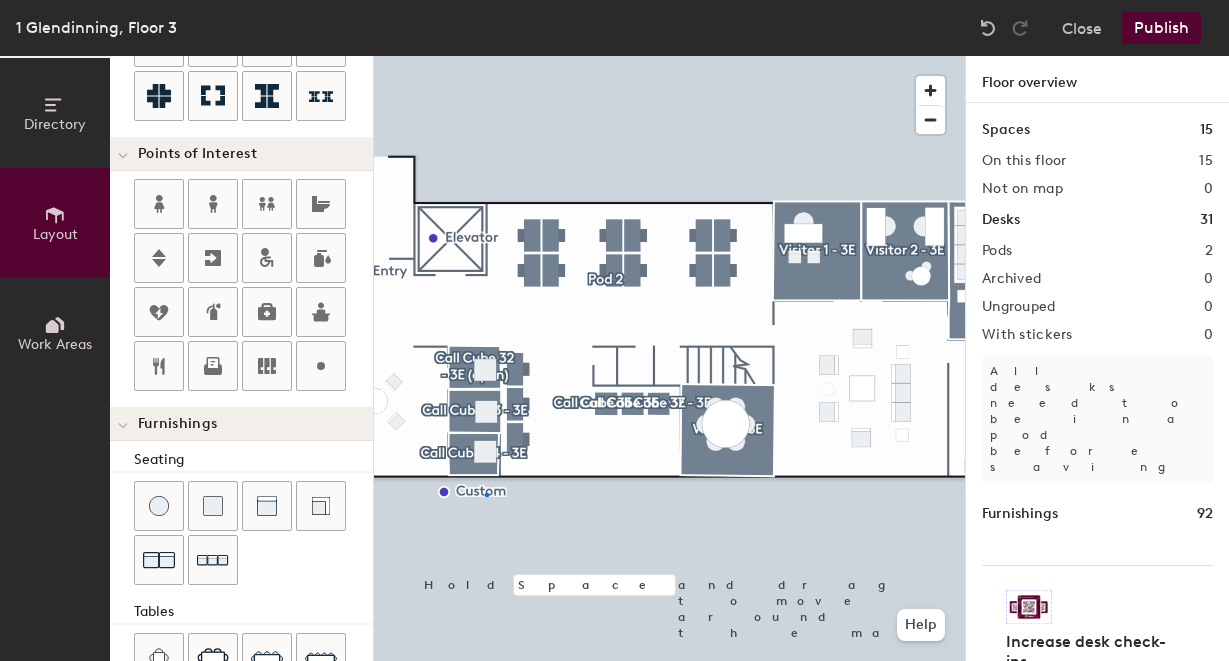 drag, startPoint x: 308, startPoint y: 368, endPoint x: 485, endPoint y: 492, distance: 216.1134 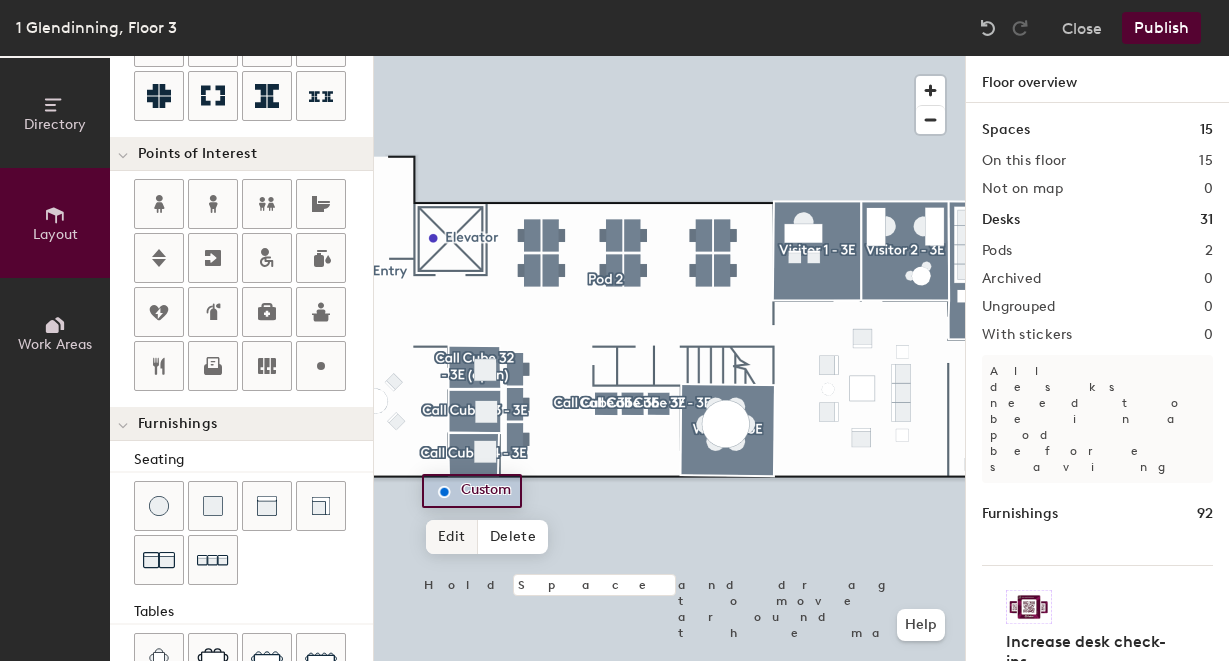 click on "Edit" at bounding box center [452, 537] 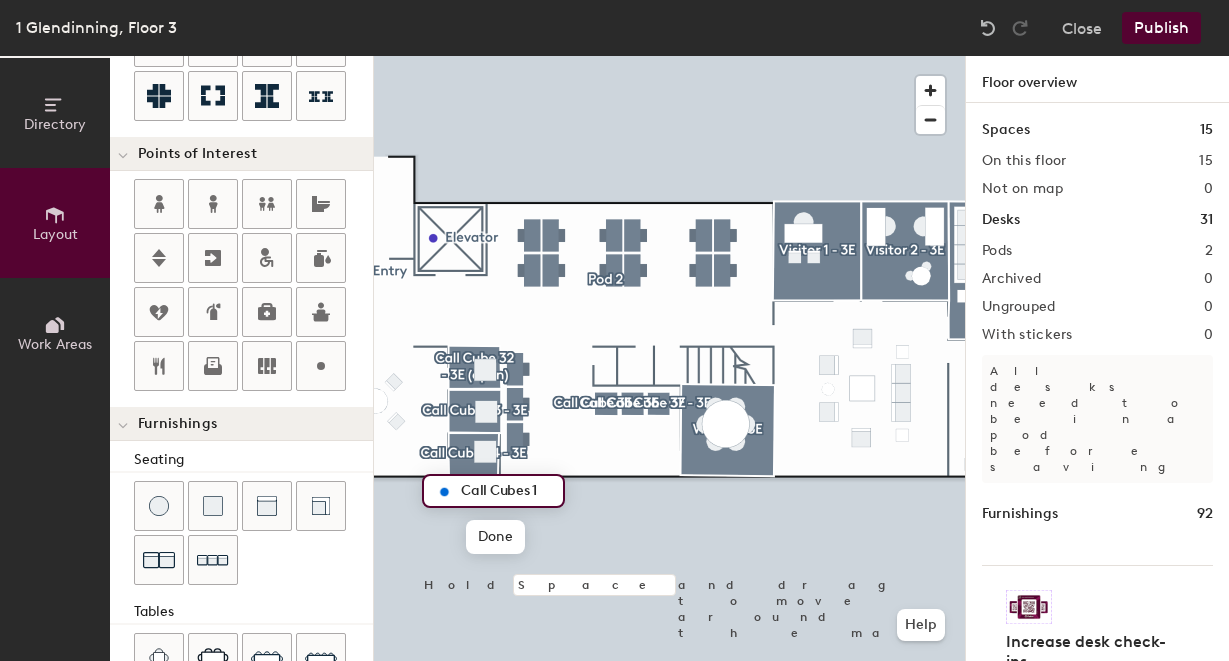 scroll, scrollTop: 0, scrollLeft: 0, axis: both 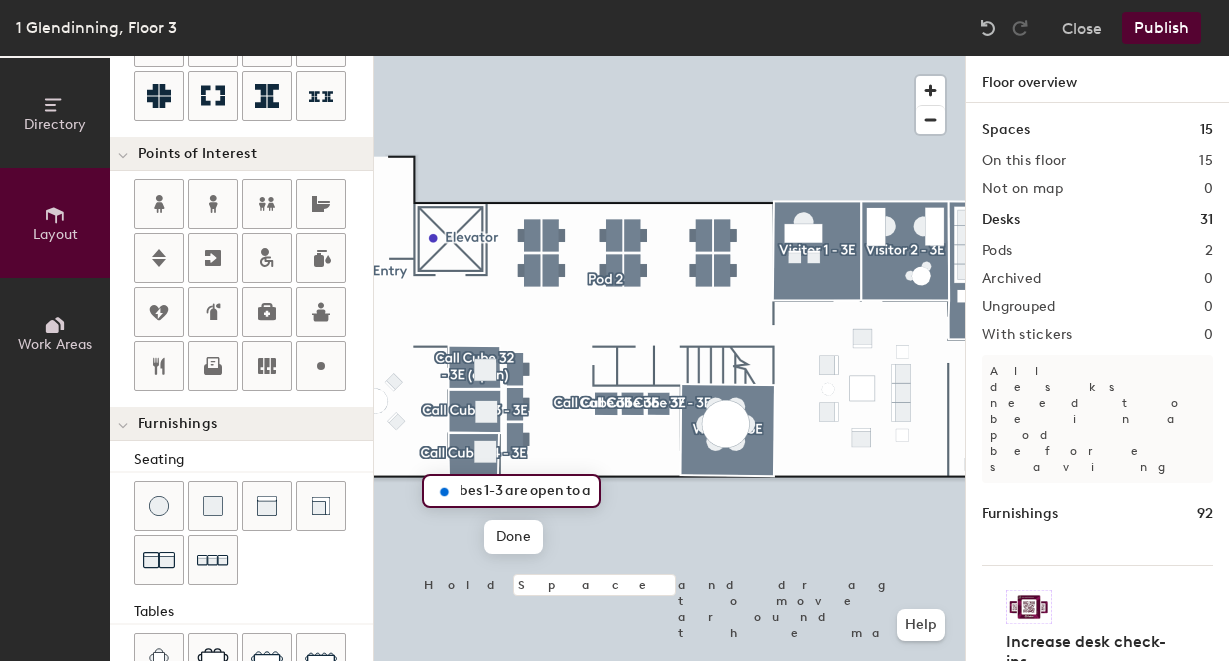 type on "Call Cubes 1-3 are open to an" 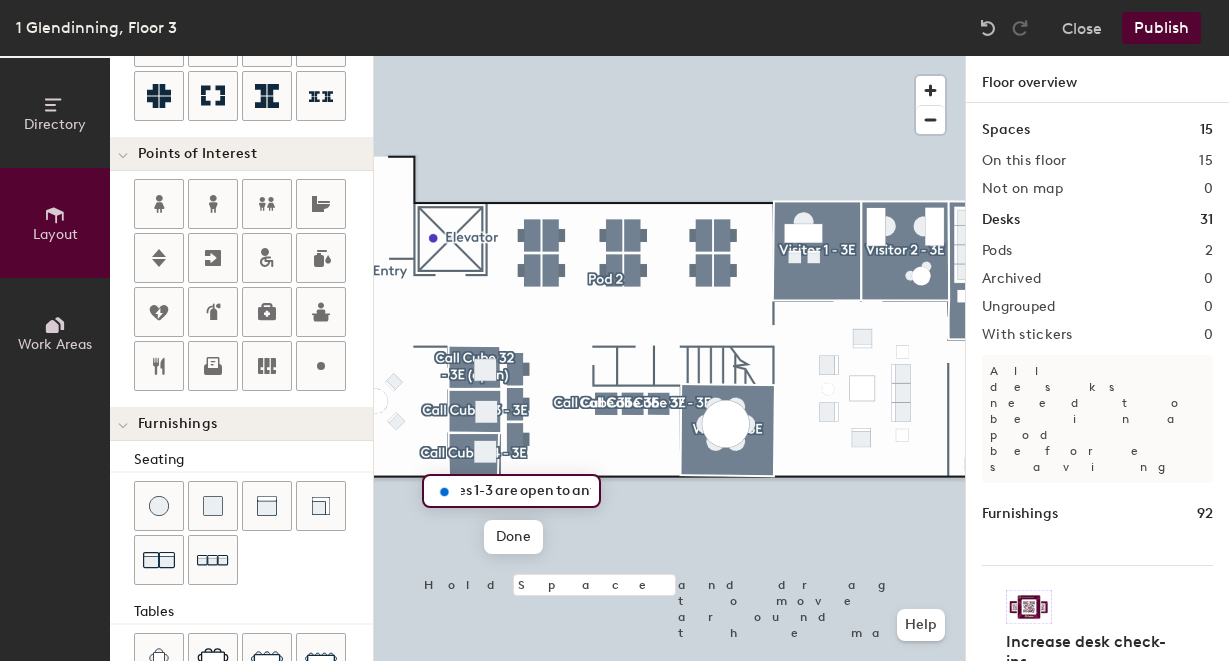 scroll, scrollTop: 0, scrollLeft: 0, axis: both 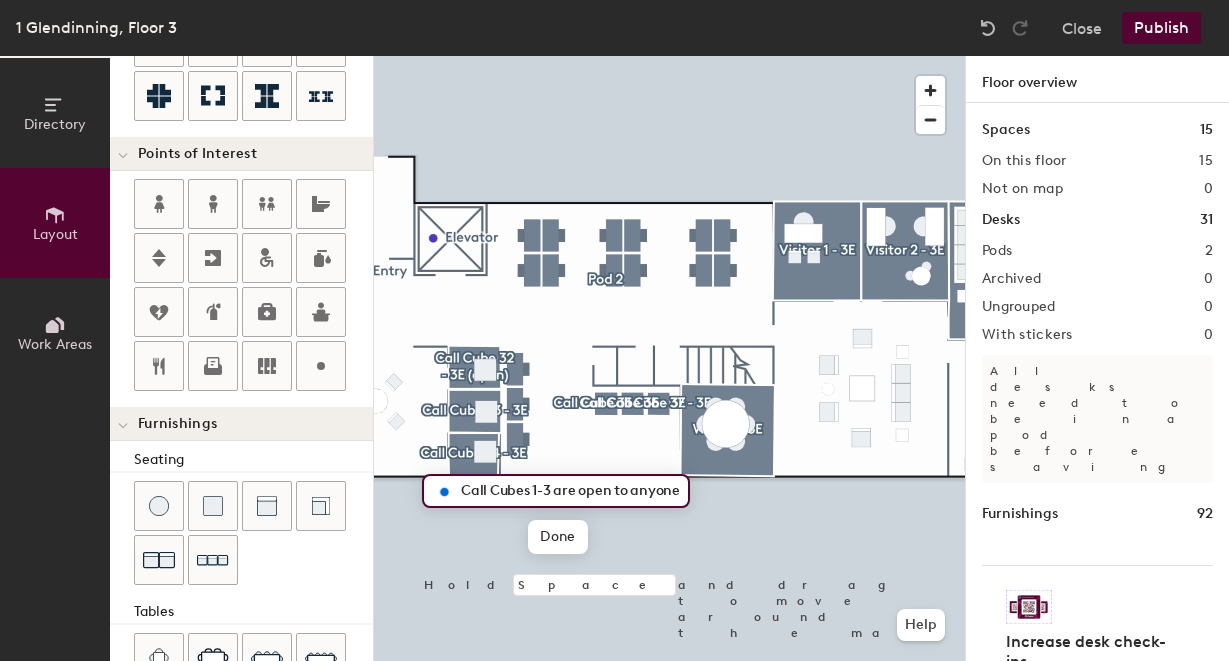 click at bounding box center [669, 56] 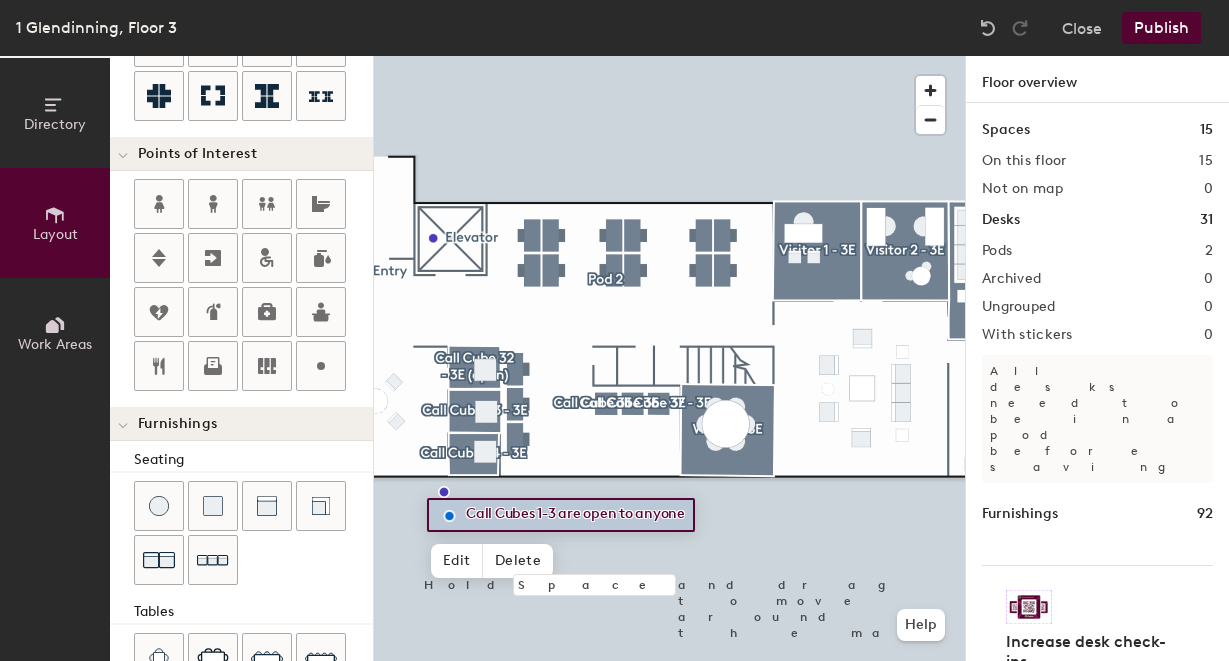click at bounding box center (669, 56) 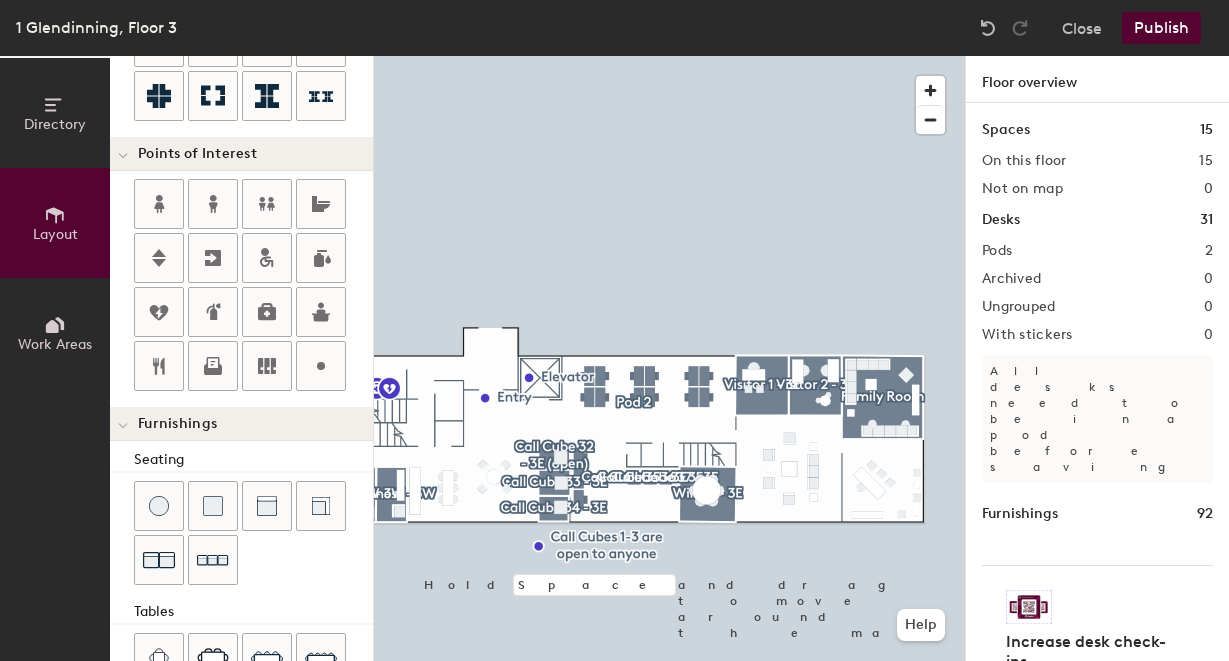 click on "Publish" at bounding box center (1161, 28) 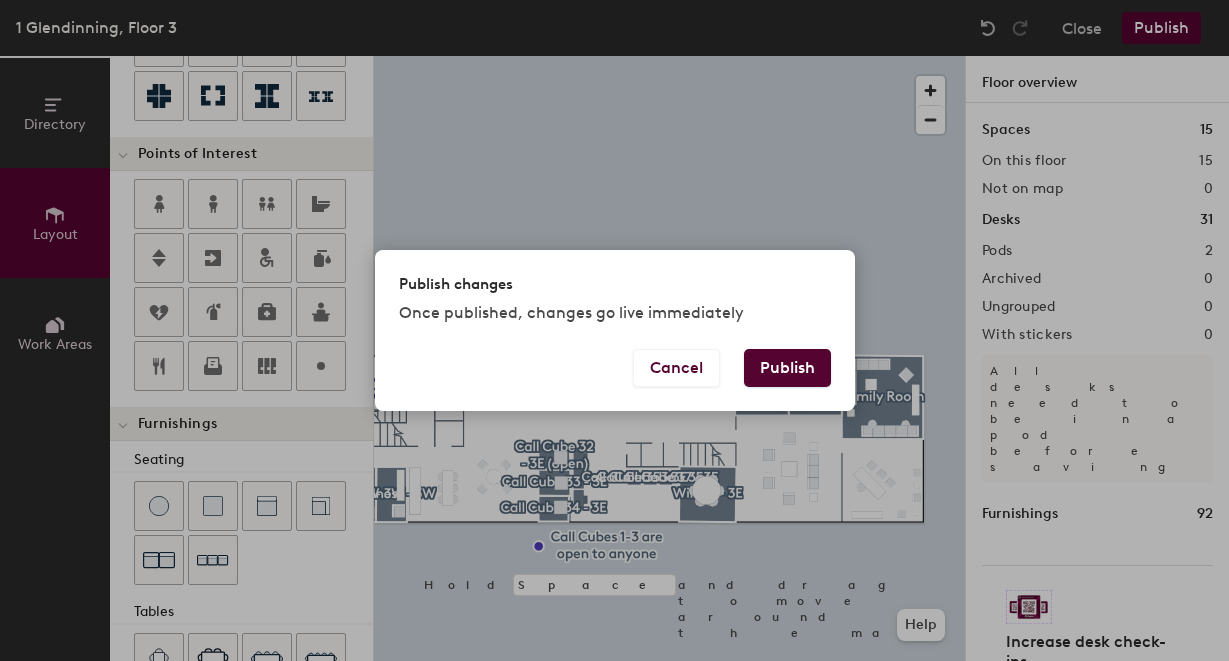 click on "Publish" at bounding box center (787, 368) 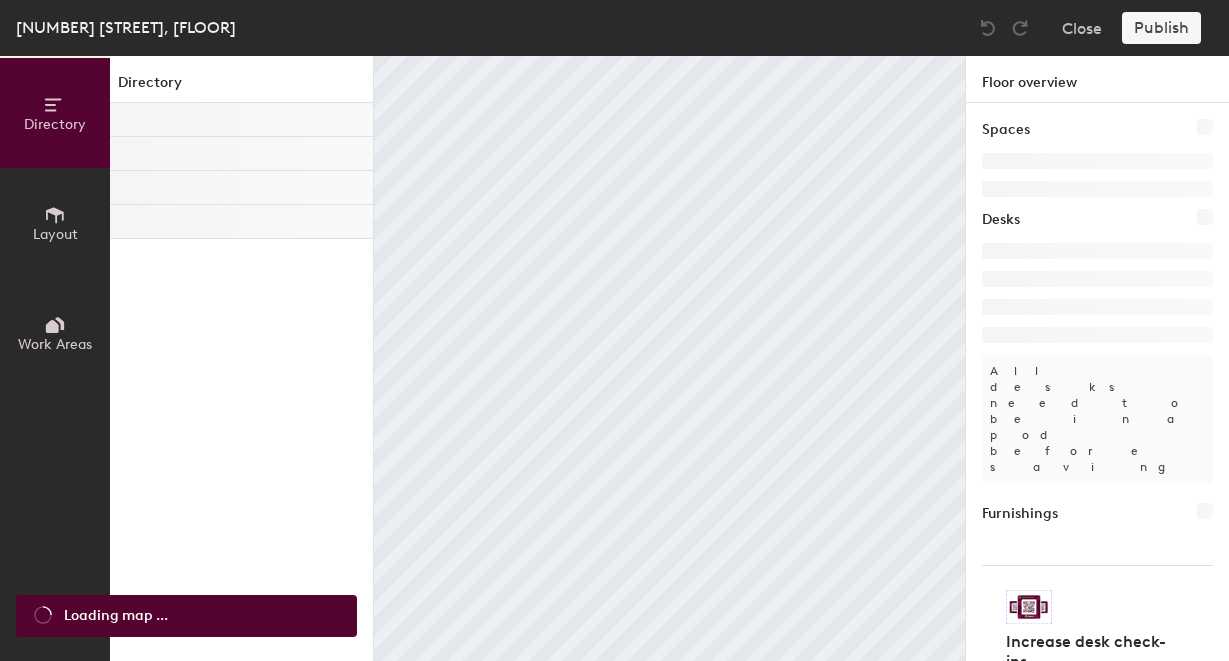 scroll, scrollTop: 0, scrollLeft: 0, axis: both 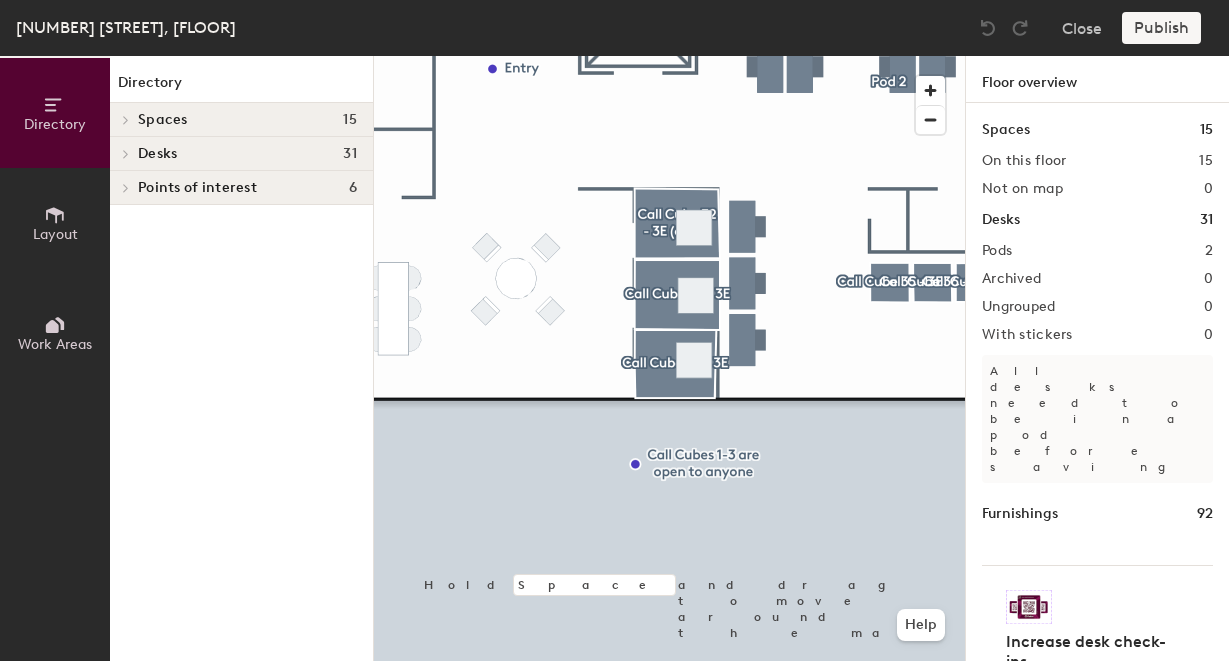click at bounding box center [669, 56] 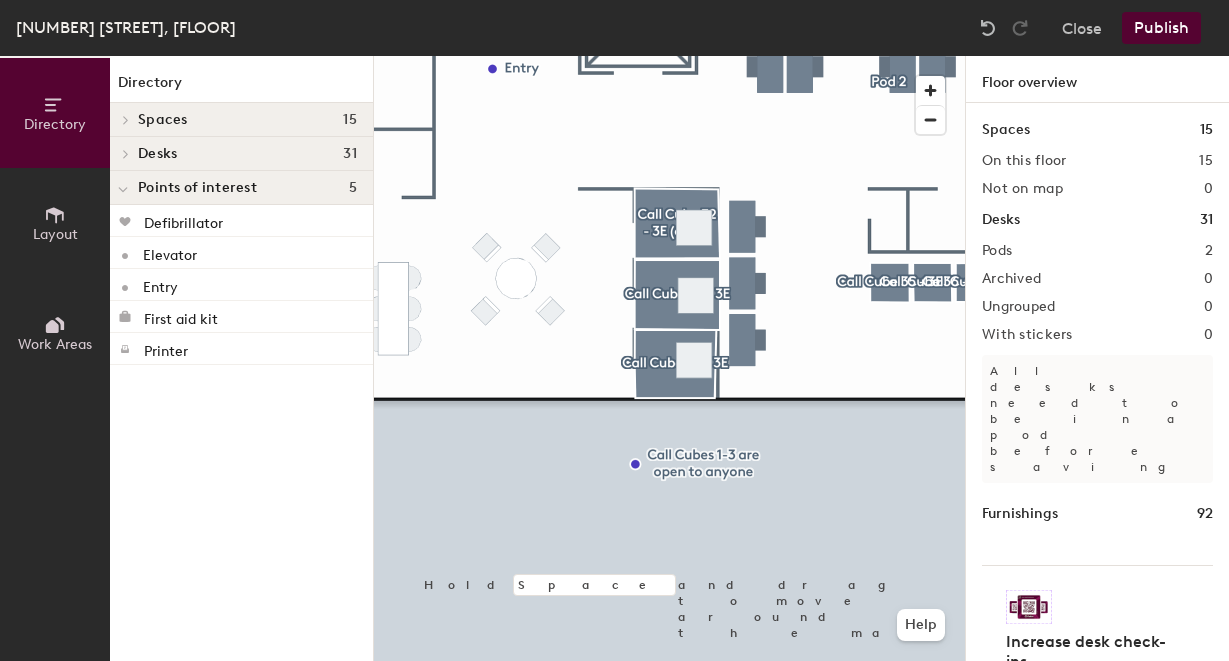 click at bounding box center (669, 56) 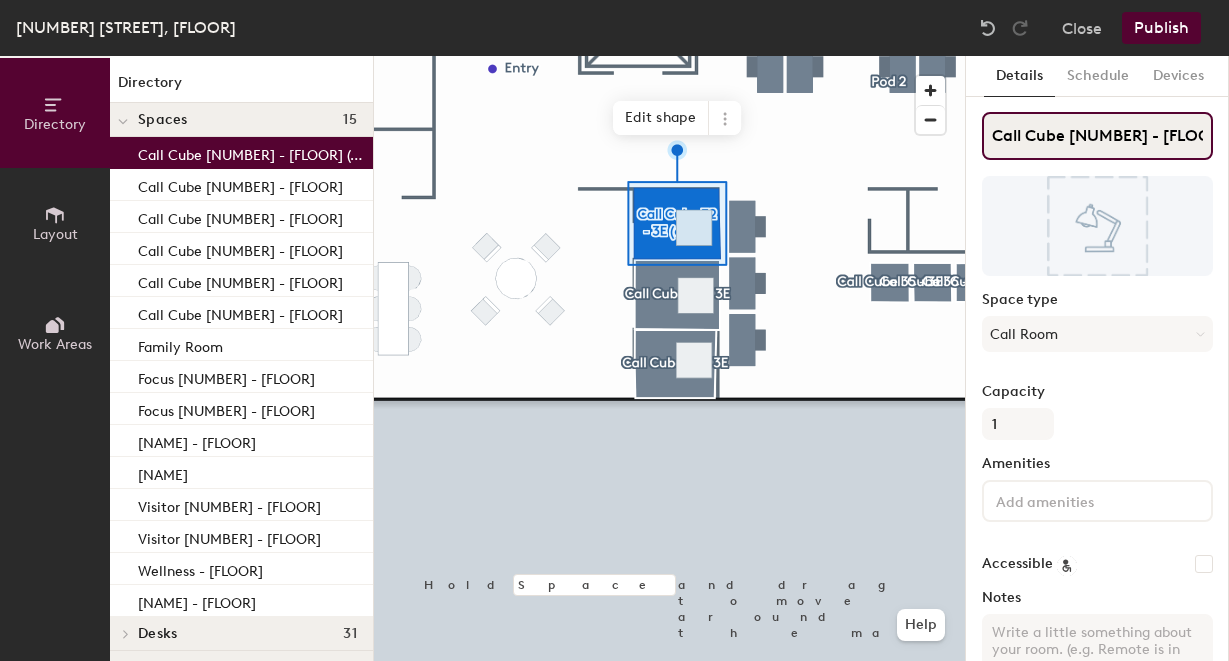 drag, startPoint x: 1125, startPoint y: 132, endPoint x: 1194, endPoint y: 134, distance: 69.02898 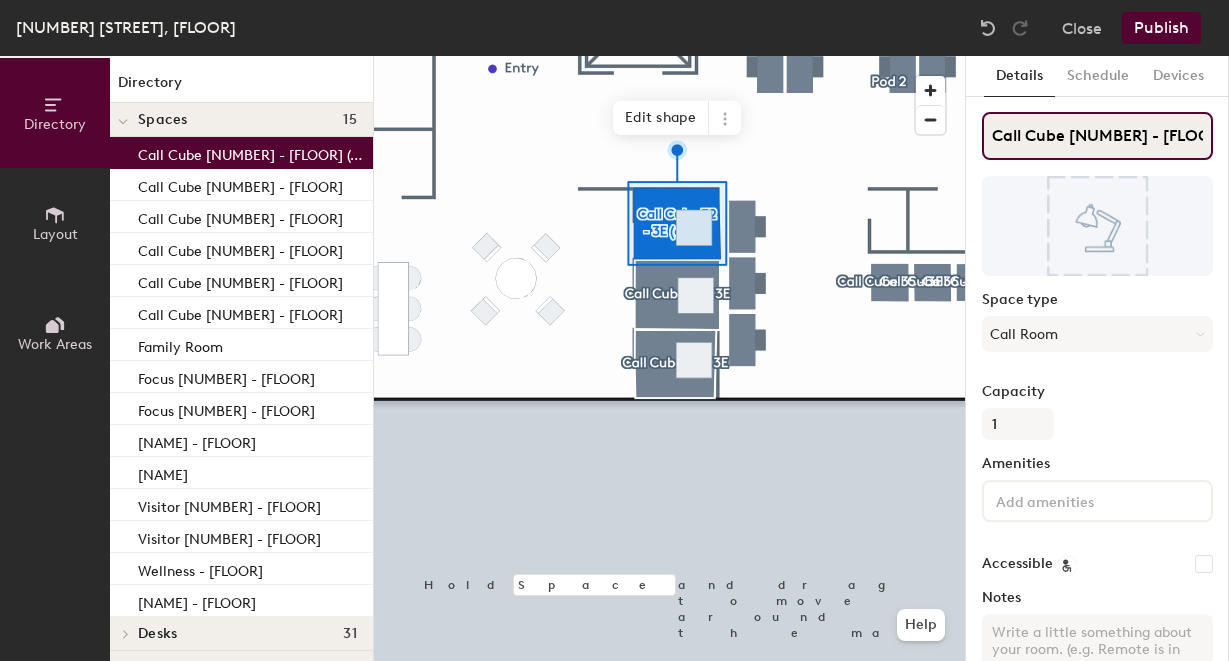 click on "Call Cube [NUMBER] - [FLOOR] (open)" at bounding box center (1097, 136) 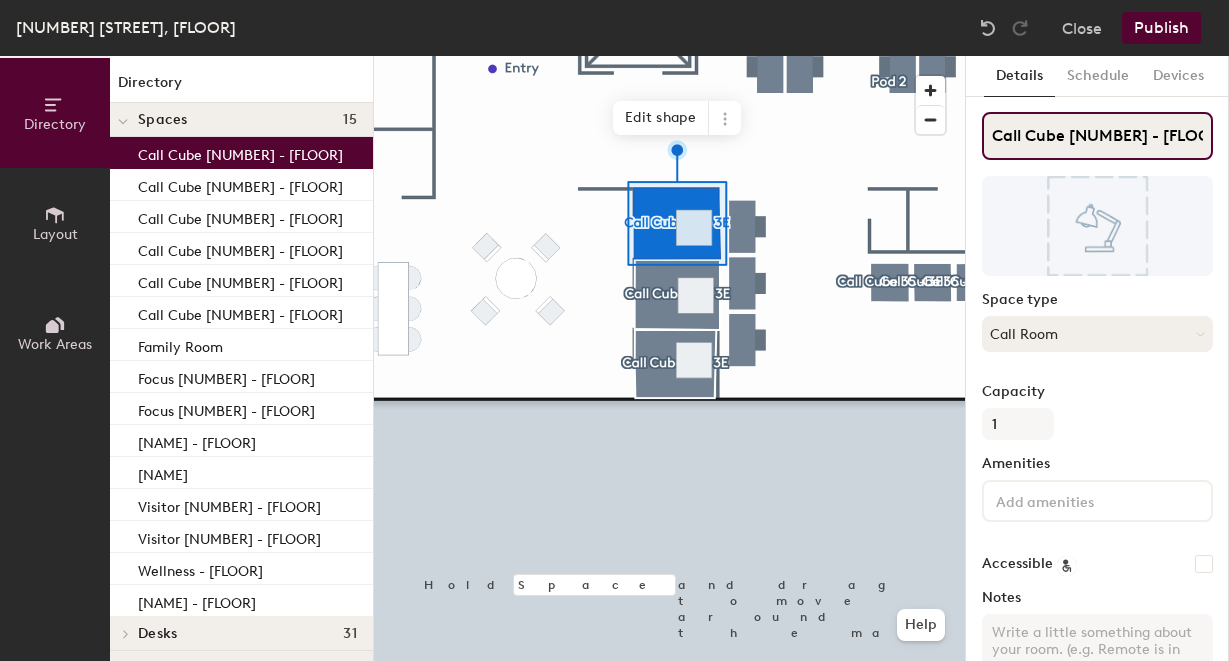 type on "Call Cube [NUMBER] - [FLOOR]" 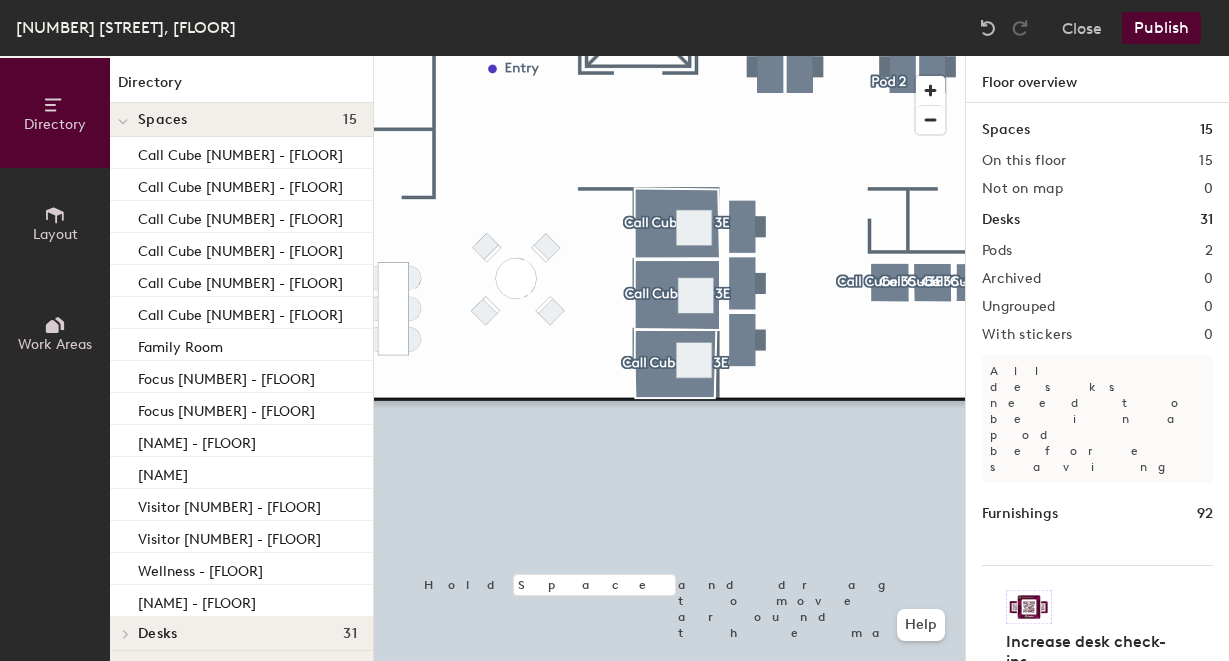 click on "Publish" at bounding box center (1161, 28) 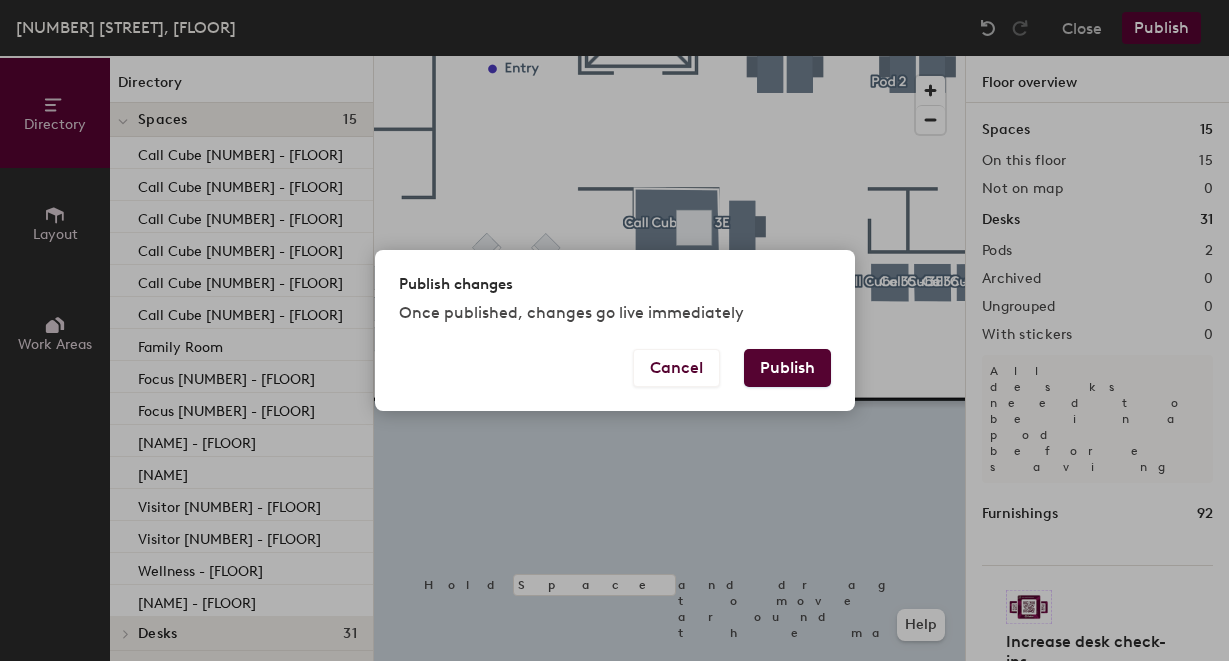 click on "Publish" at bounding box center [787, 368] 